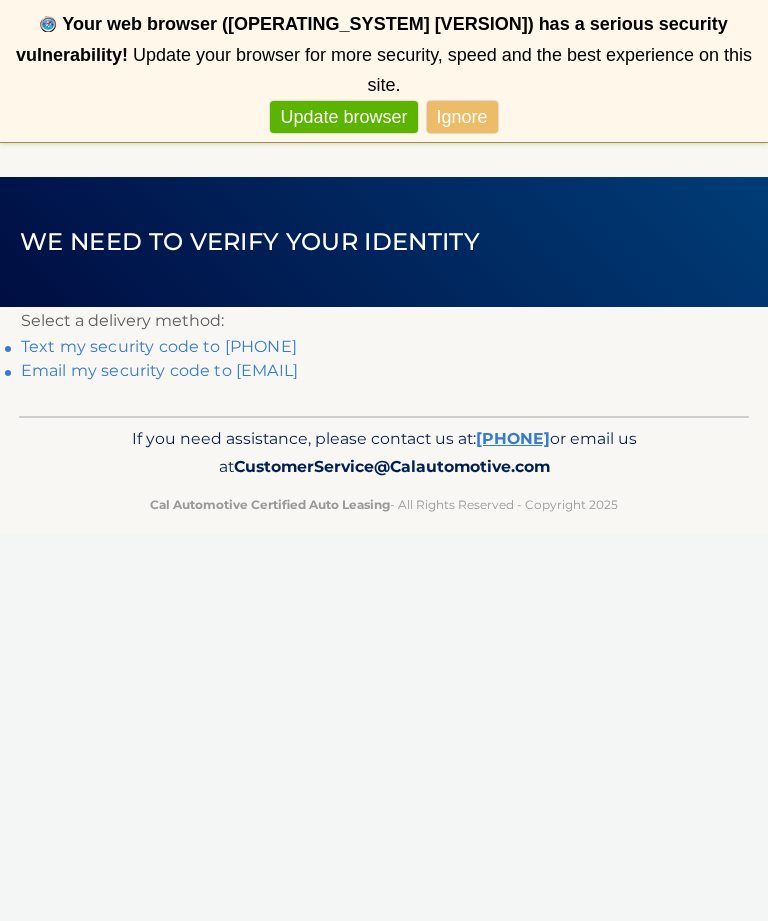 scroll, scrollTop: 0, scrollLeft: 0, axis: both 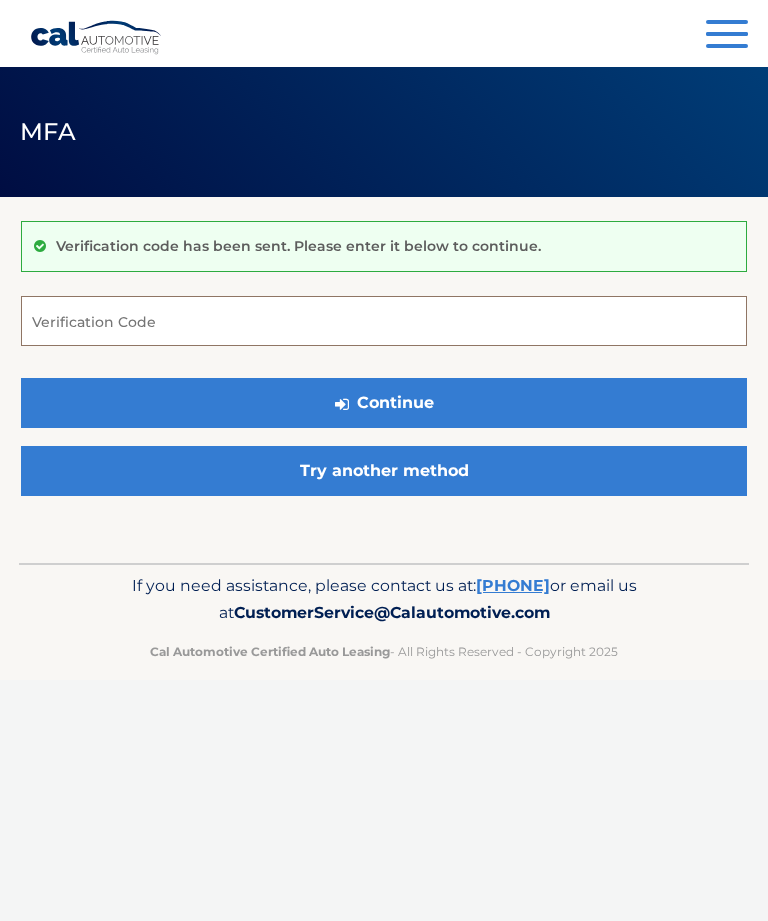 click on "Verification Code" at bounding box center (384, 321) 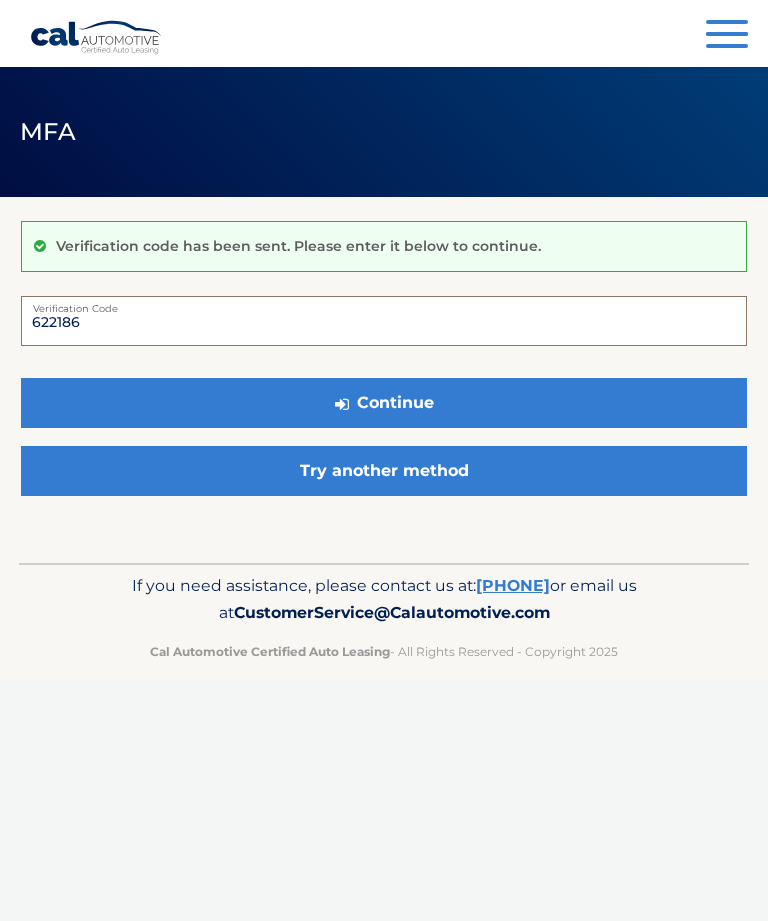 type on "622186" 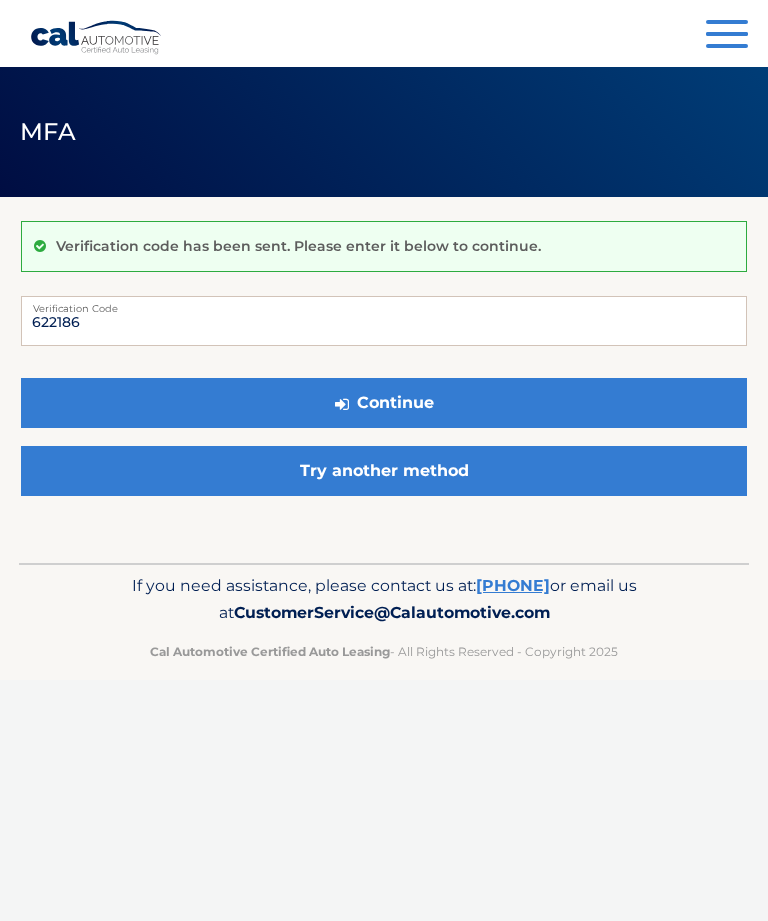 click on "Continue" at bounding box center (384, 403) 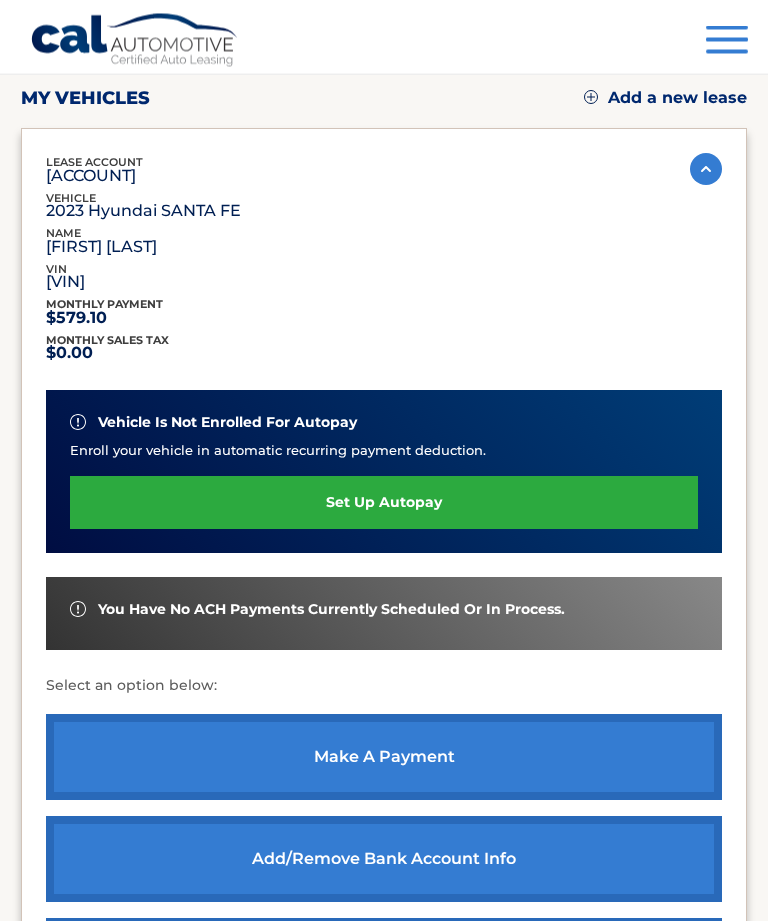 scroll, scrollTop: 230, scrollLeft: 0, axis: vertical 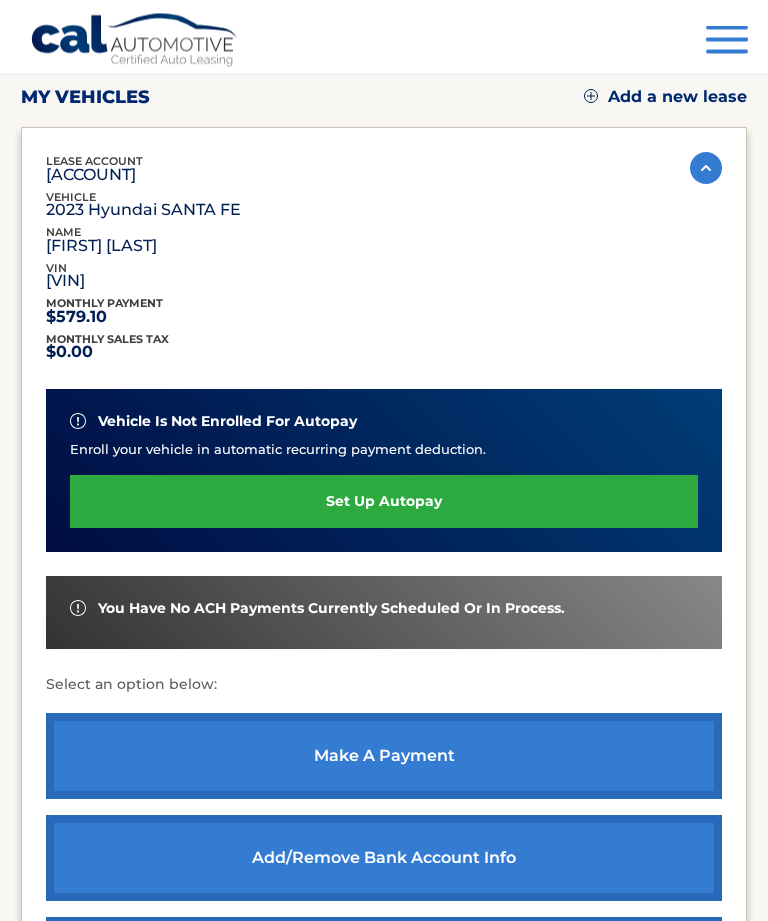 click on "make a payment" at bounding box center [384, 757] 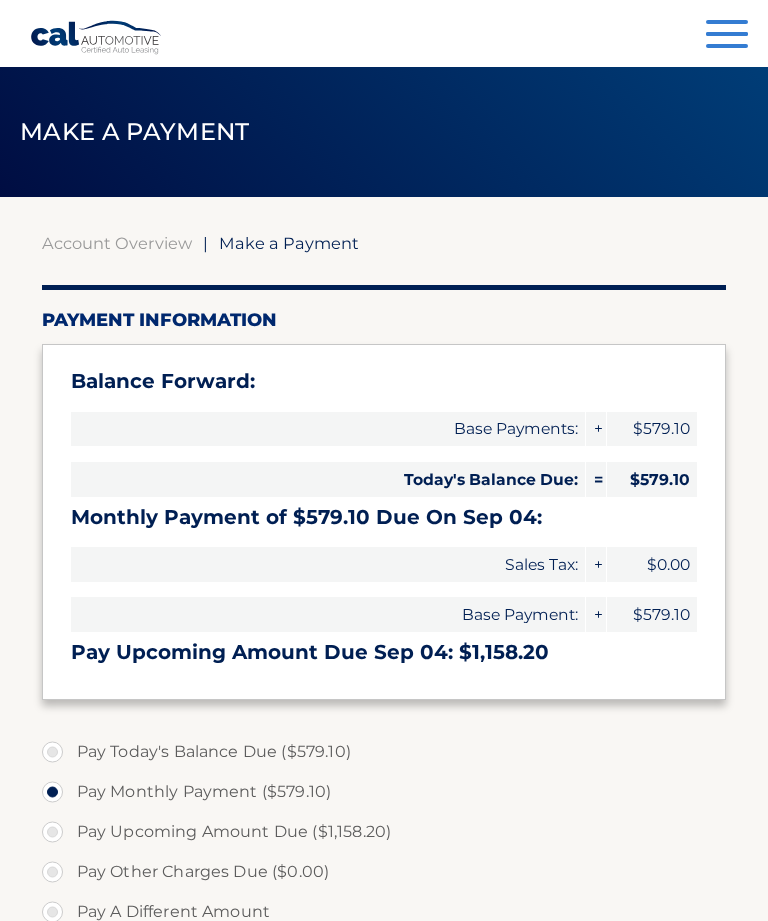 select on "[UUID]" 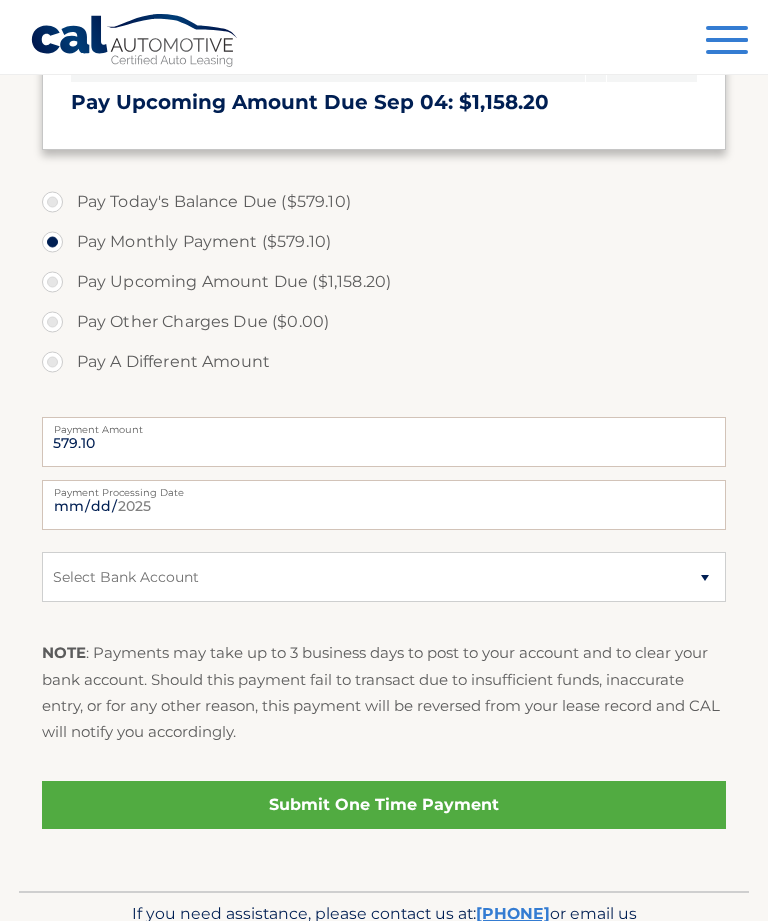scroll, scrollTop: 570, scrollLeft: 0, axis: vertical 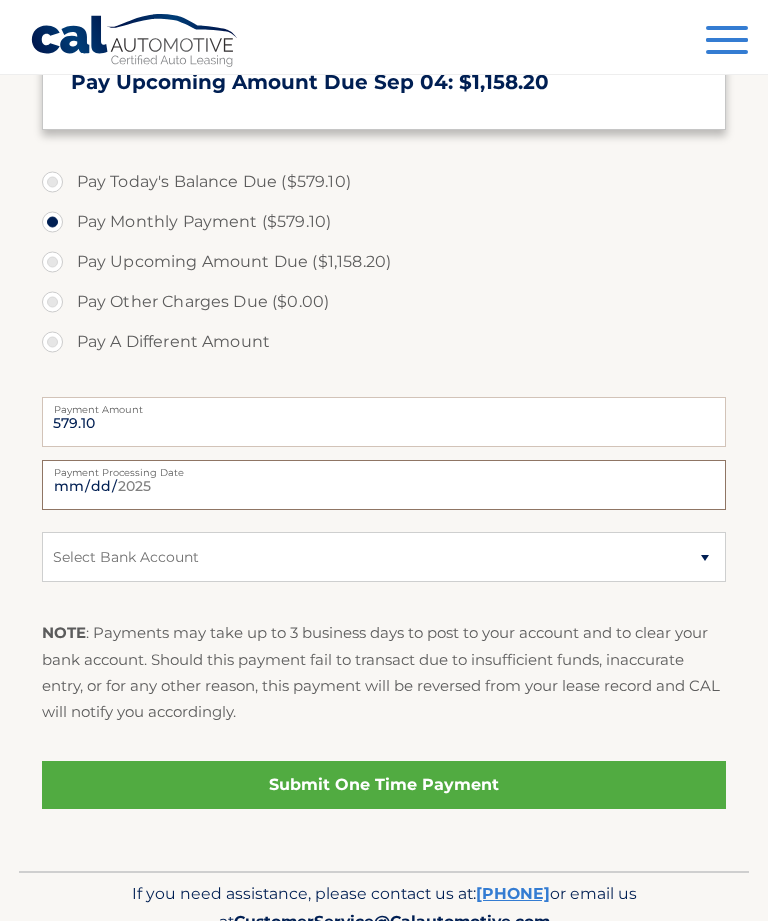 click on "[DATE]" at bounding box center [384, 485] 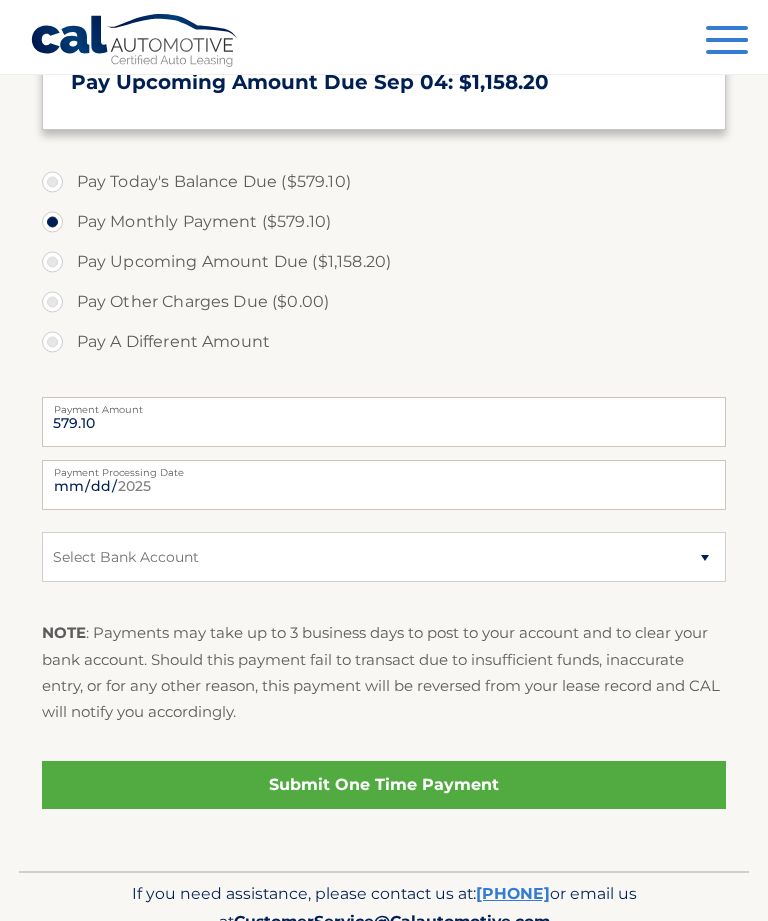 click on "Submit One Time Payment" at bounding box center (384, 785) 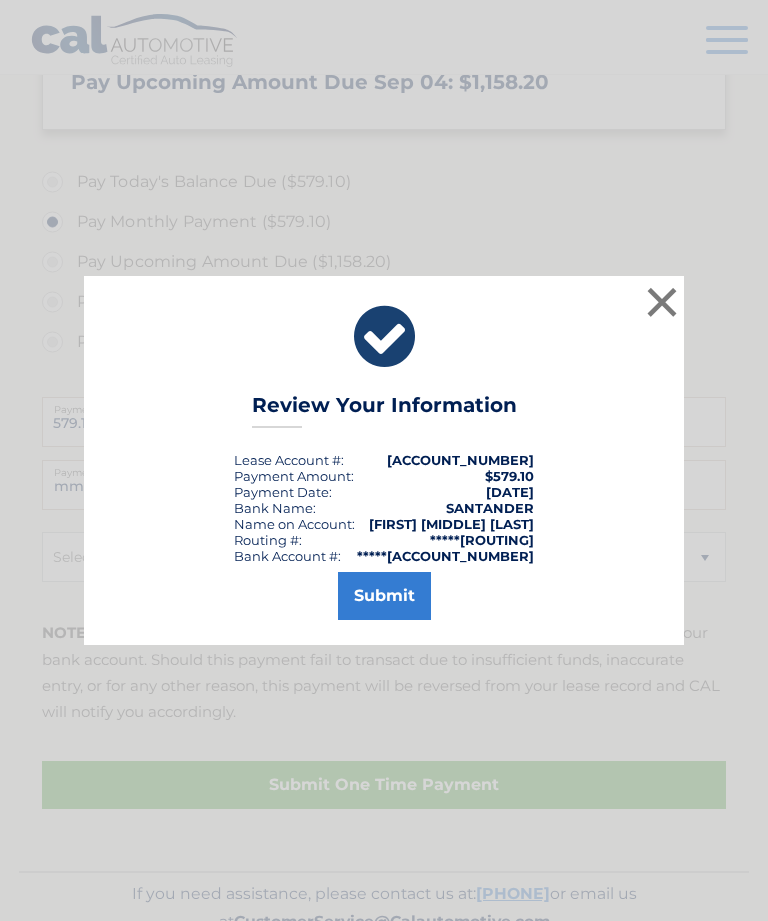 click on "Submit" at bounding box center (384, 596) 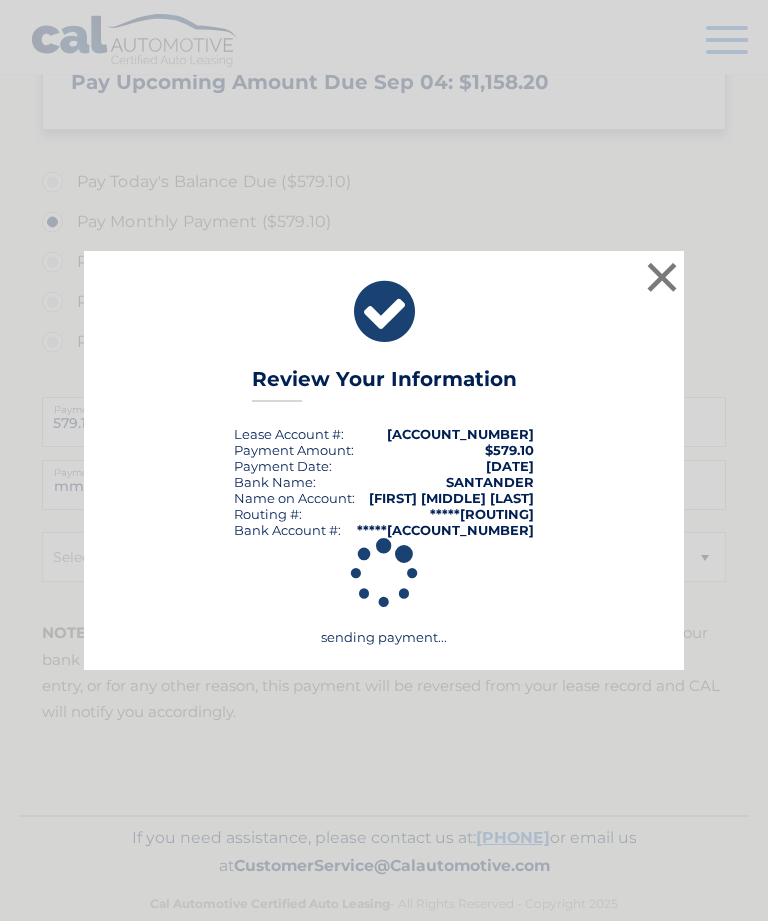 scroll, scrollTop: 514, scrollLeft: 0, axis: vertical 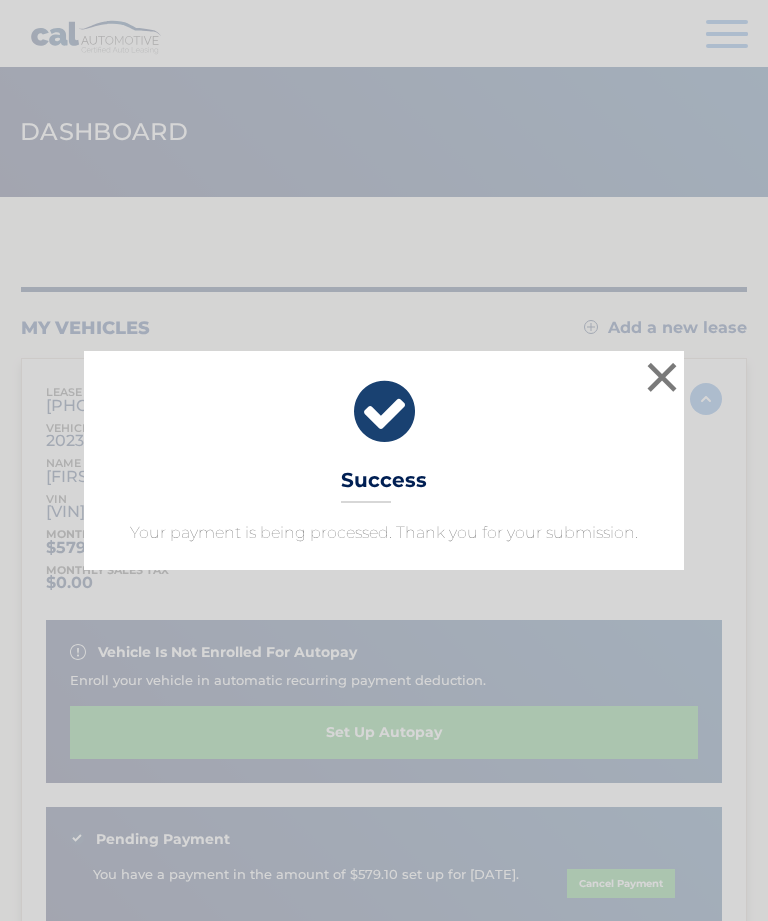 click on "×" at bounding box center [662, 377] 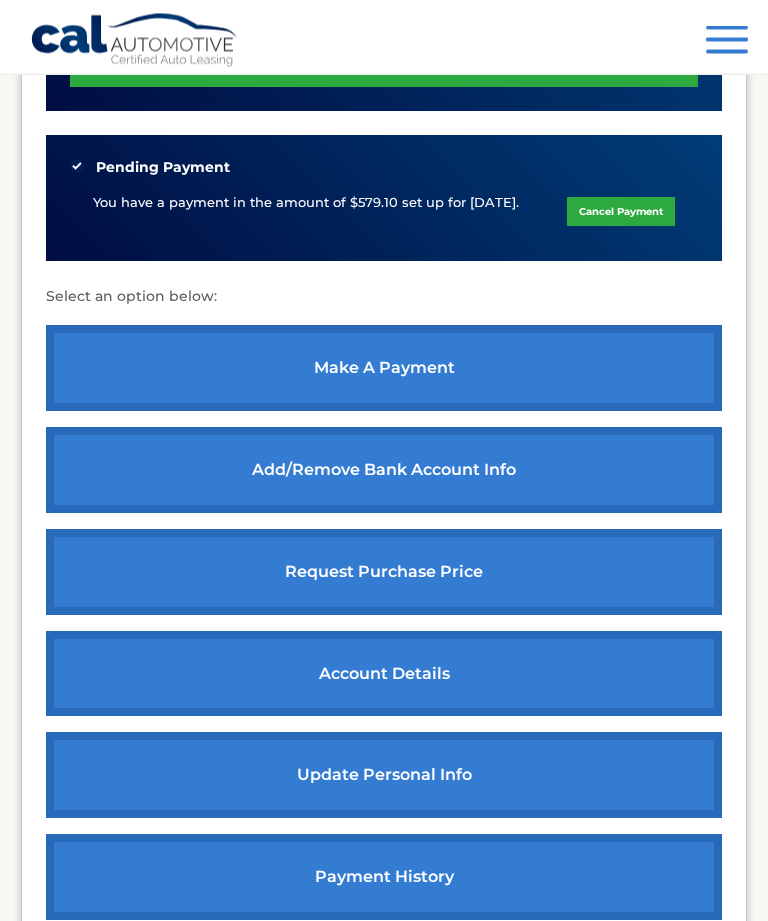 scroll, scrollTop: 696, scrollLeft: 0, axis: vertical 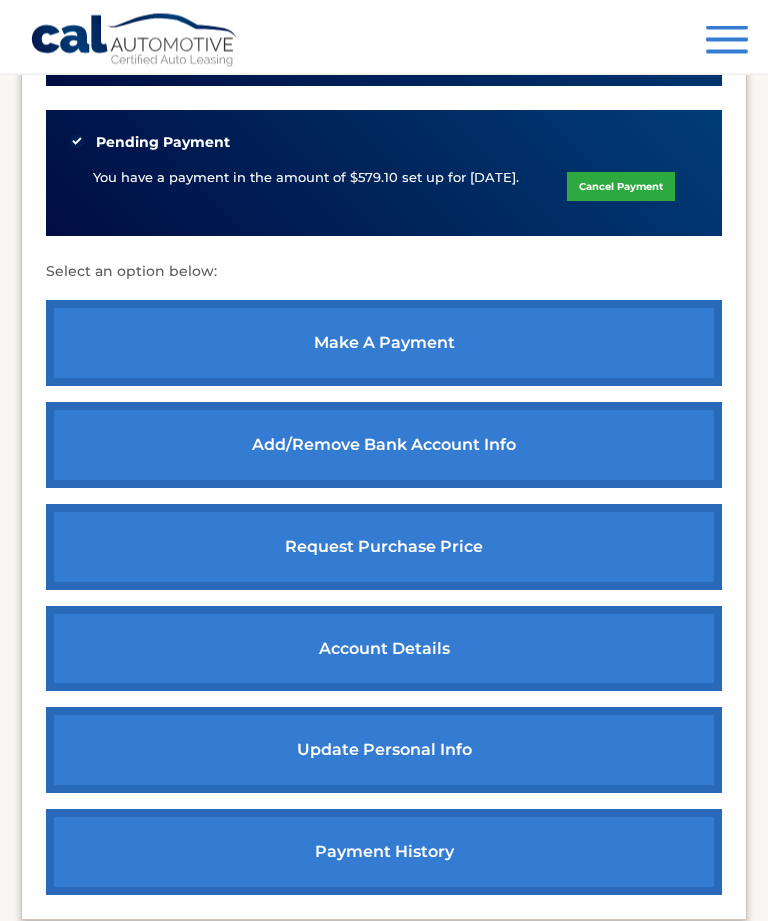 click on "request purchase price" at bounding box center [384, 548] 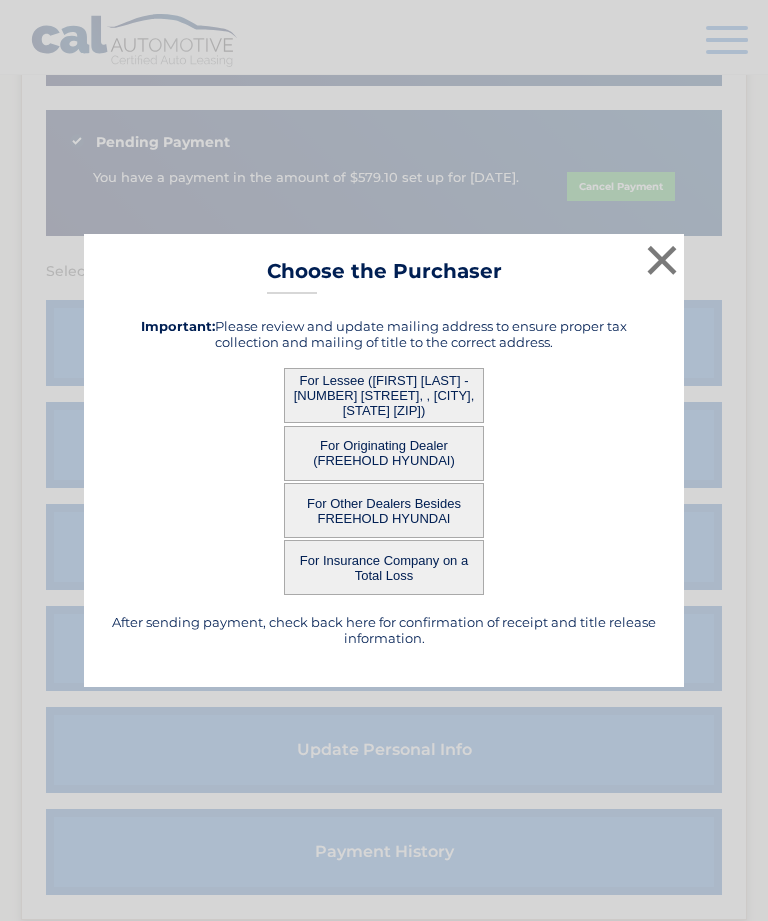 click on "For Lessee ([FIRST] [LAST] - [NUMBER] [STREET], , [CITY], [STATE] [ZIP])" at bounding box center (384, 395) 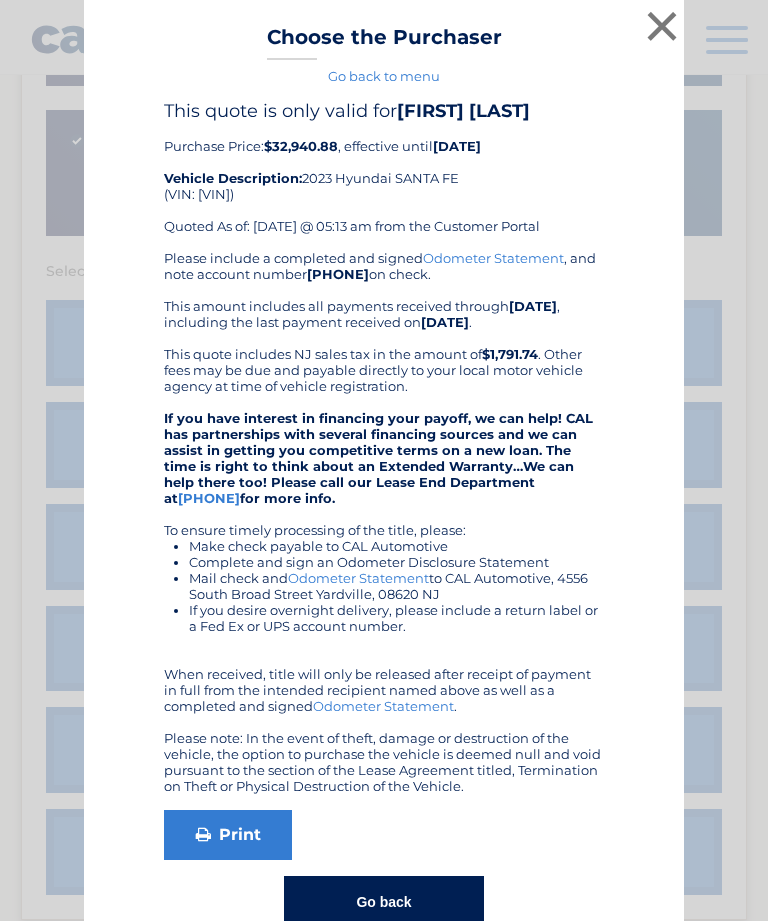 click on "×" at bounding box center [662, 26] 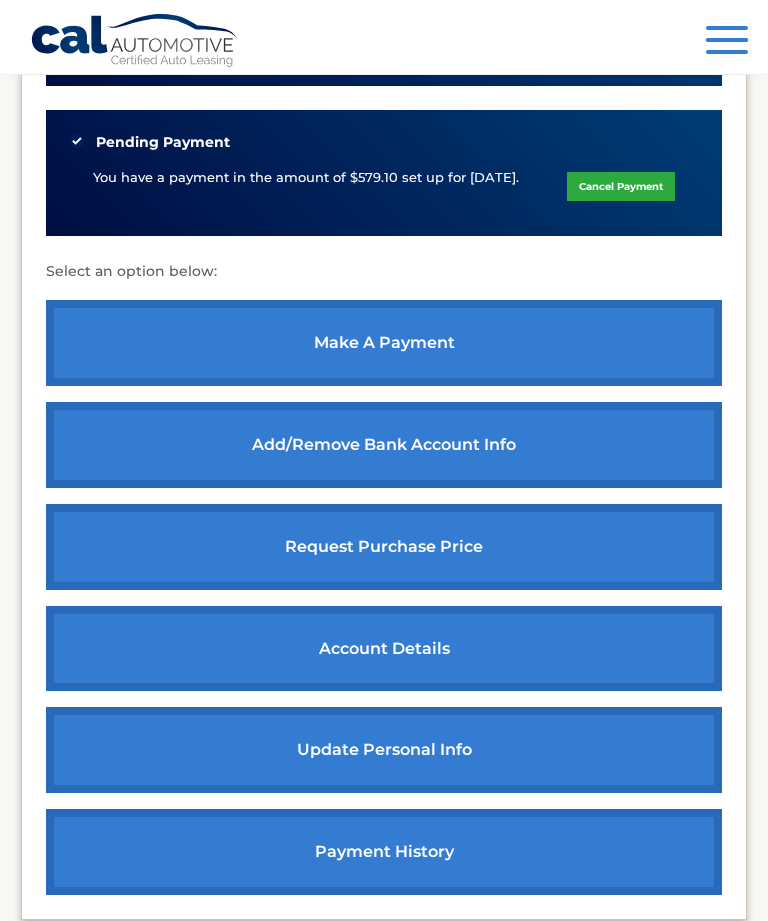 click on "update personal info" at bounding box center (384, 750) 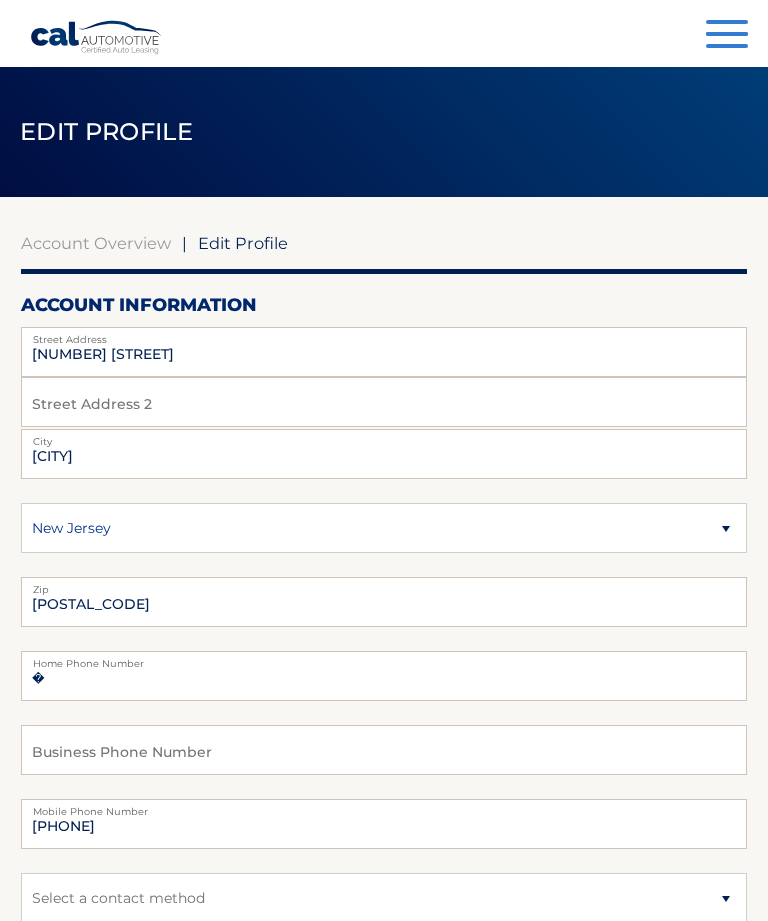 scroll, scrollTop: 0, scrollLeft: 0, axis: both 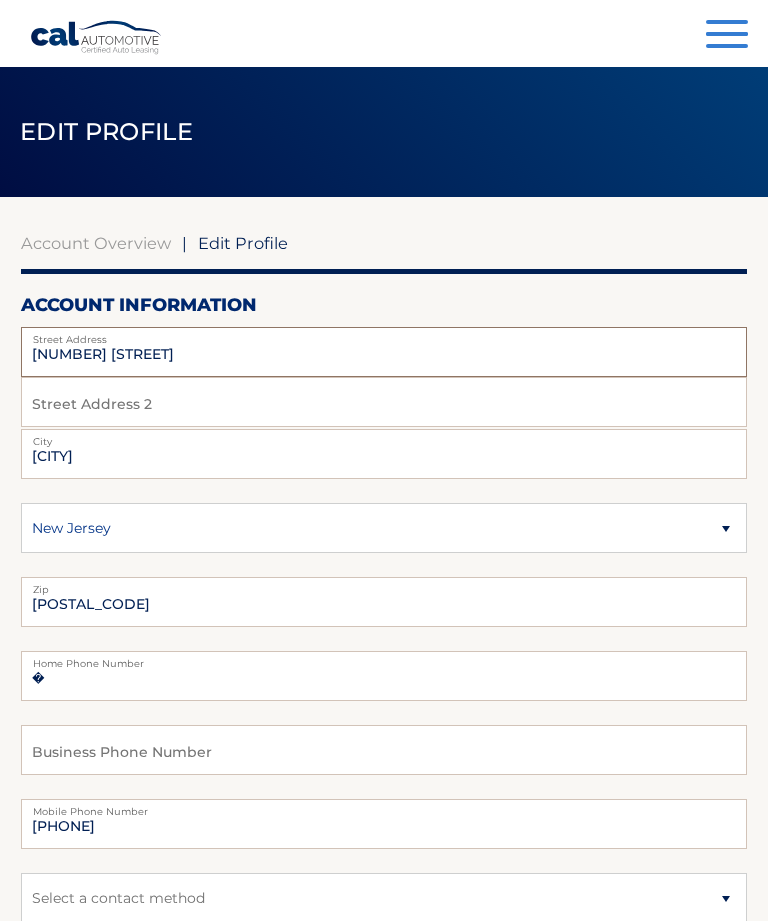 click on "[NUMBER] [STREET]" at bounding box center [384, 352] 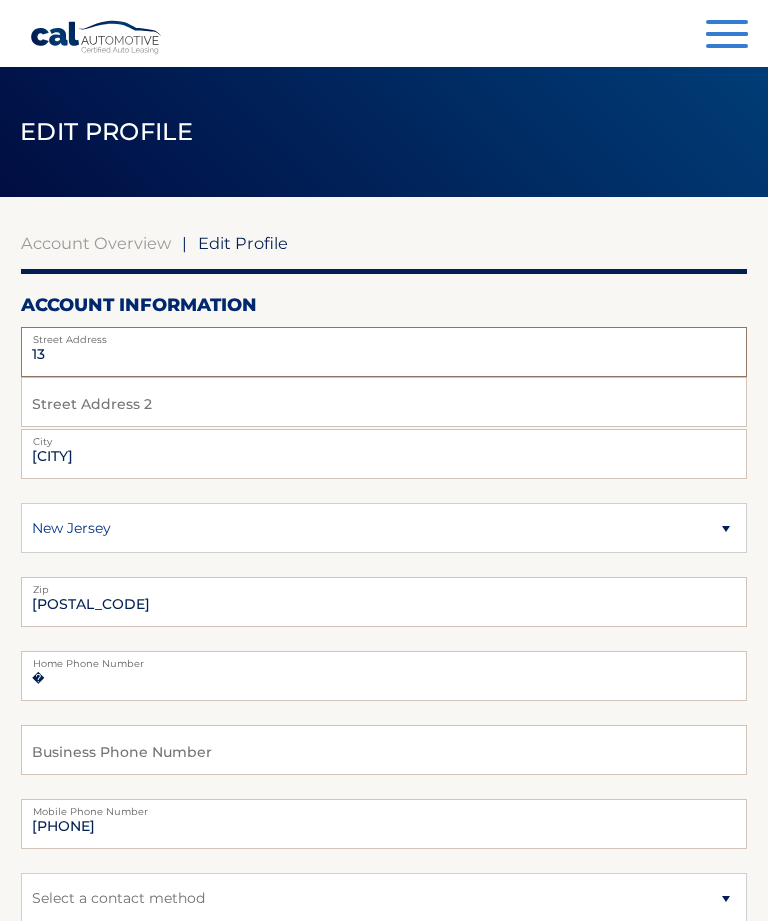 type on "1" 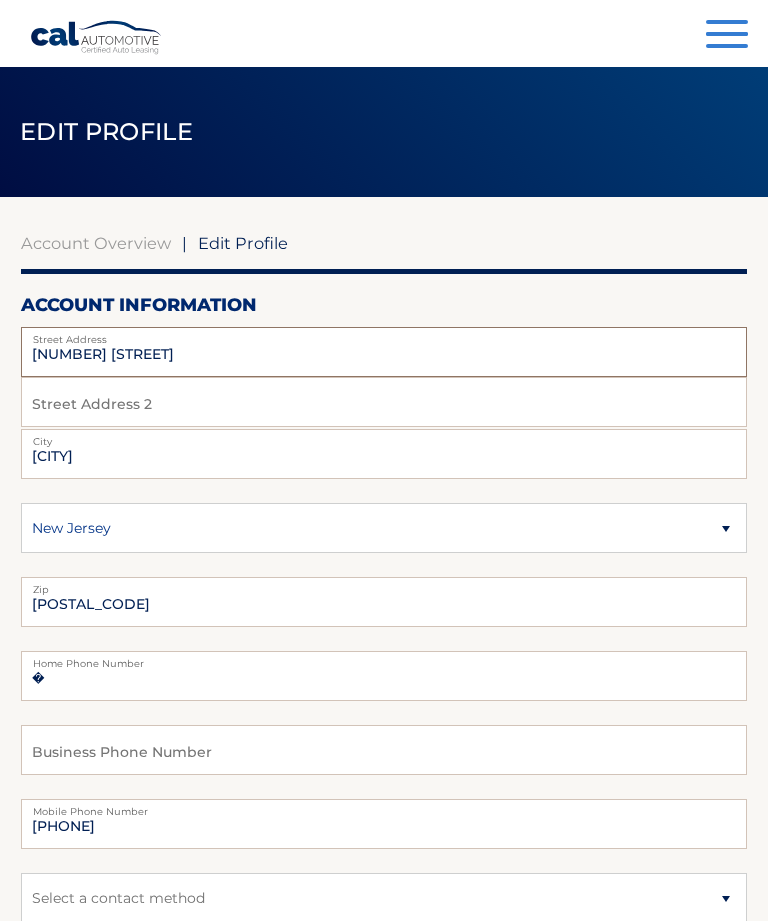 type on "3 Windsor Court" 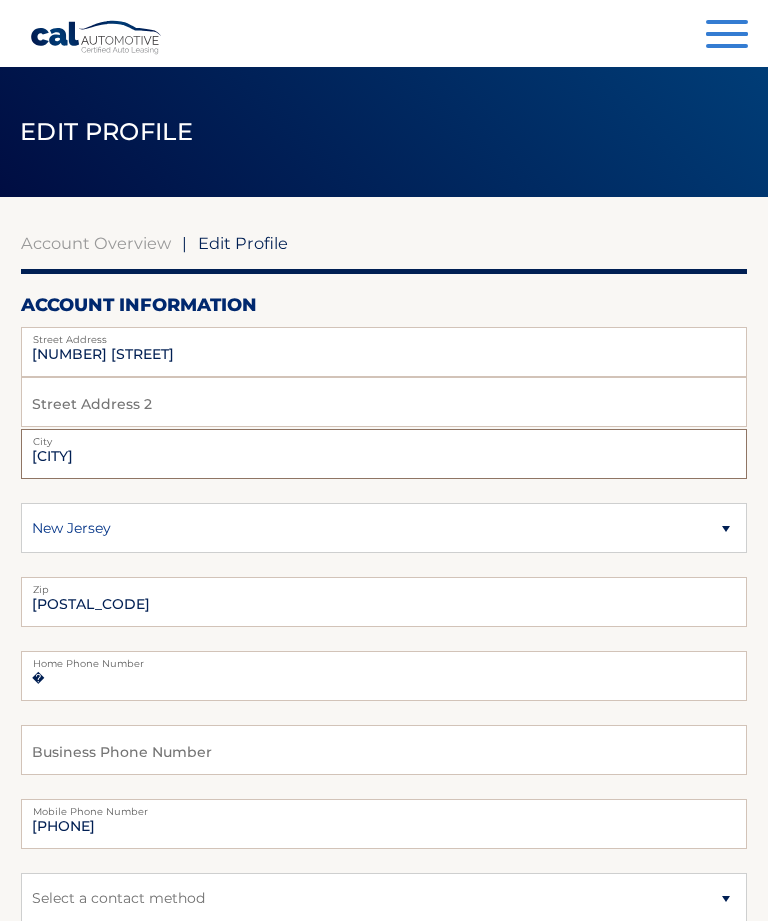 click on "[CITY]" at bounding box center [384, 454] 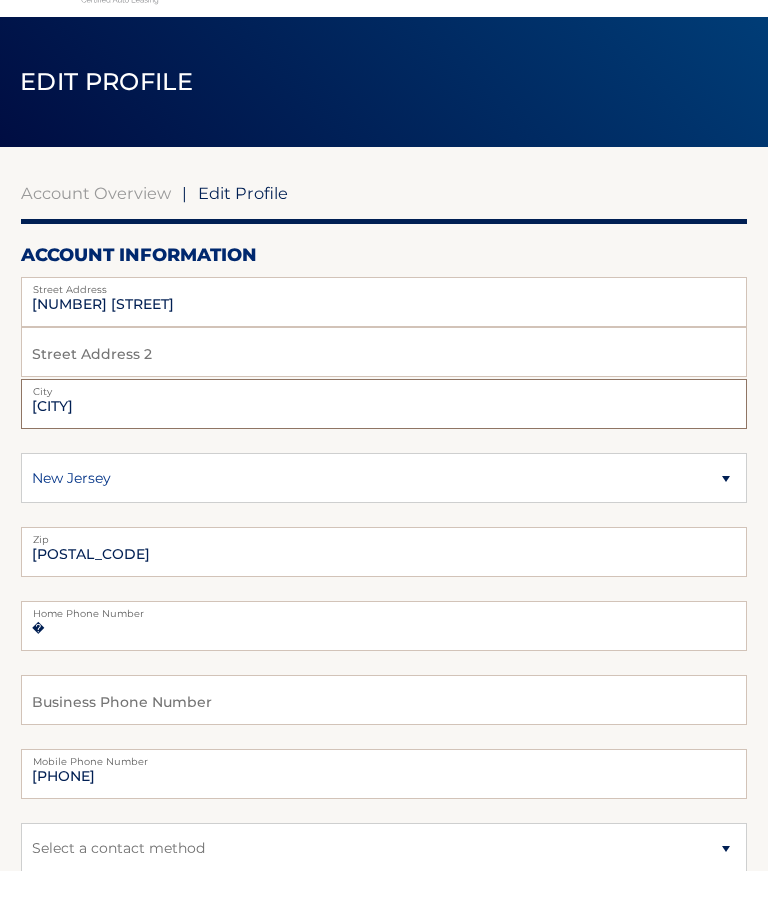 type on "[CITY]" 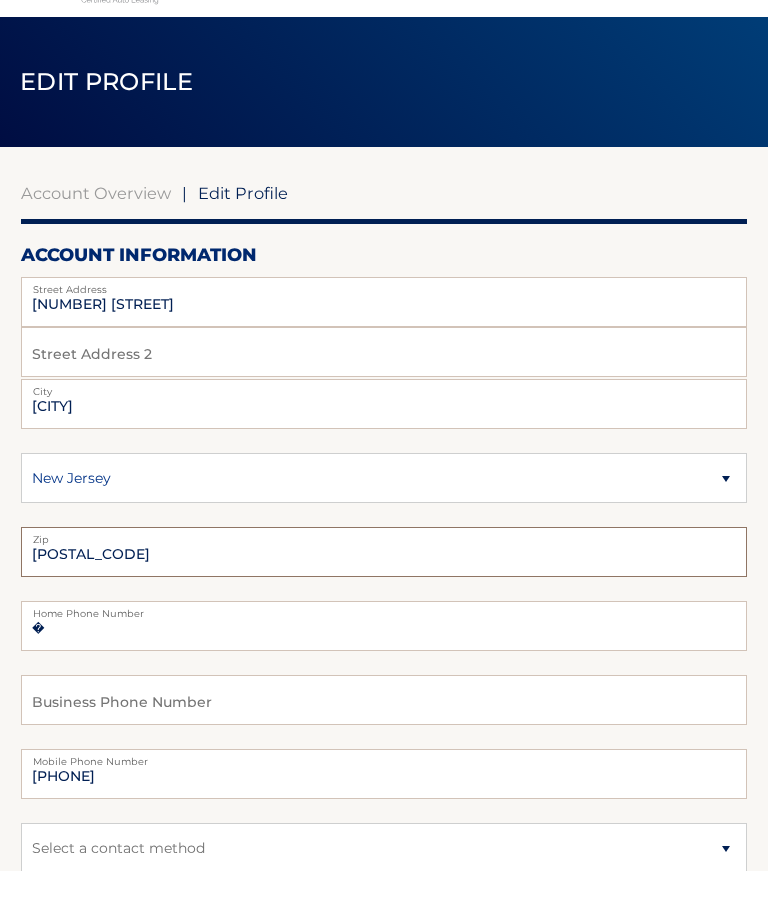 click on "[POSTAL_CODE]" at bounding box center (384, 602) 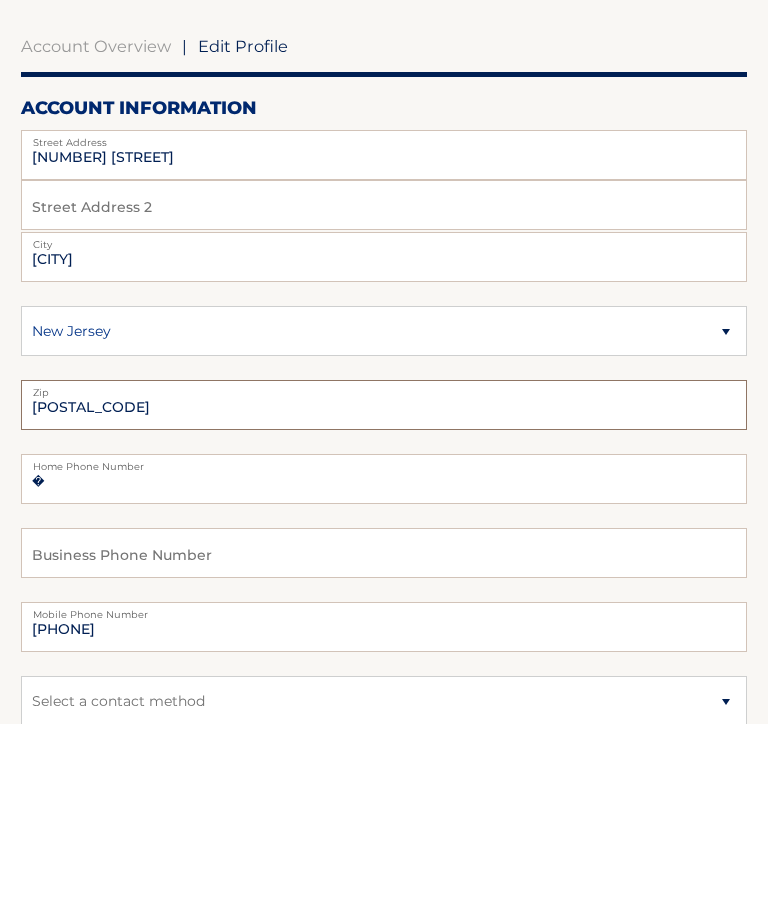type on "[POSTAL_CODE]" 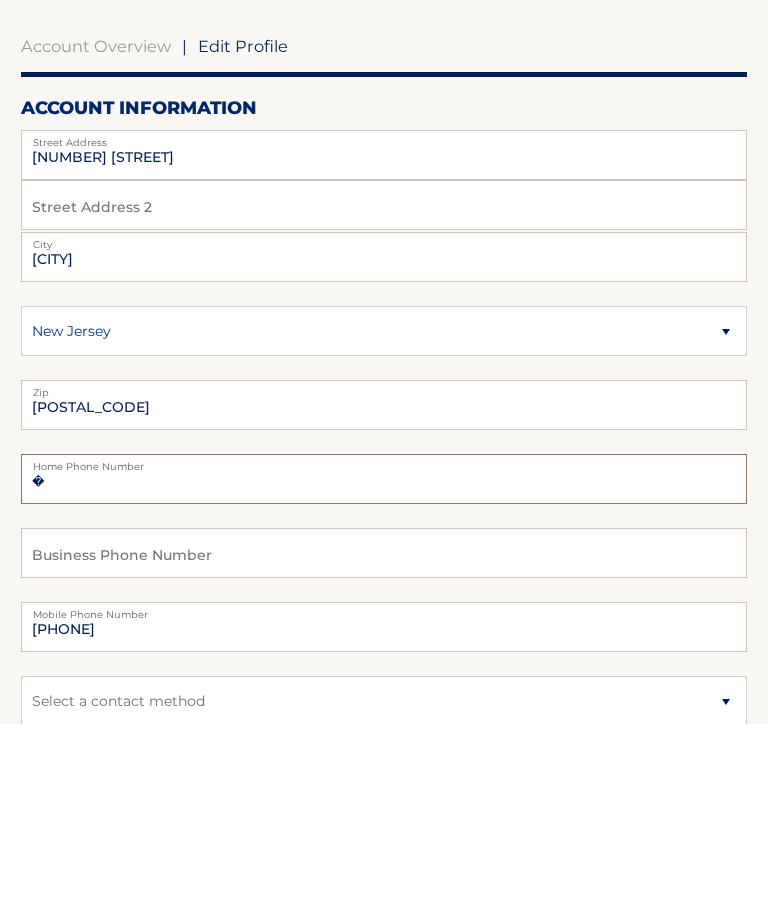 click on "�" at bounding box center [384, 676] 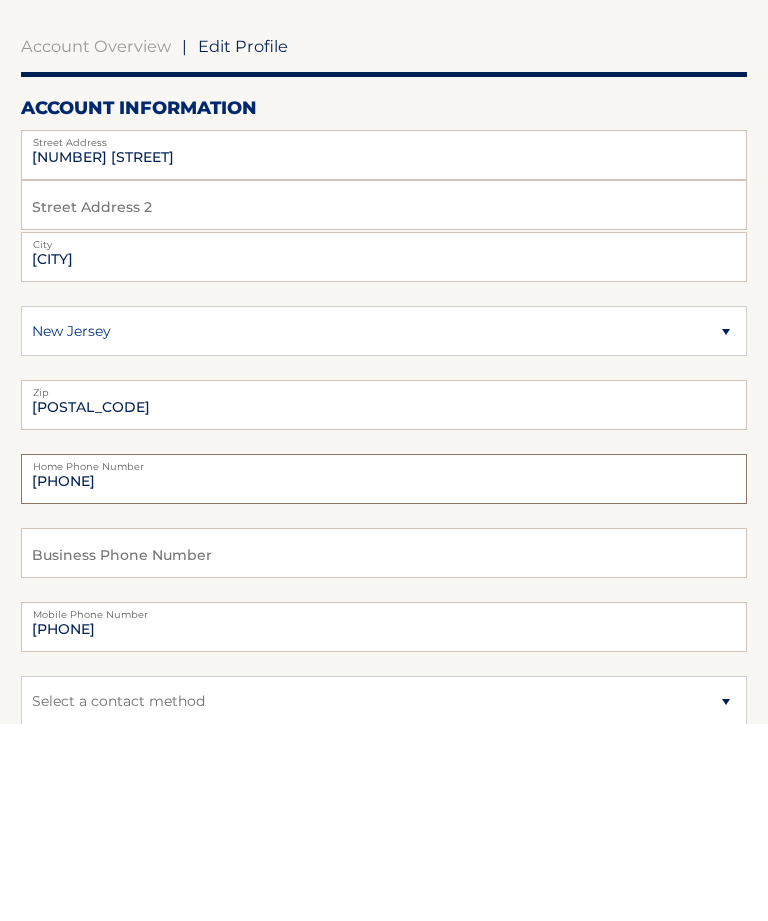 type on "[PHONE]" 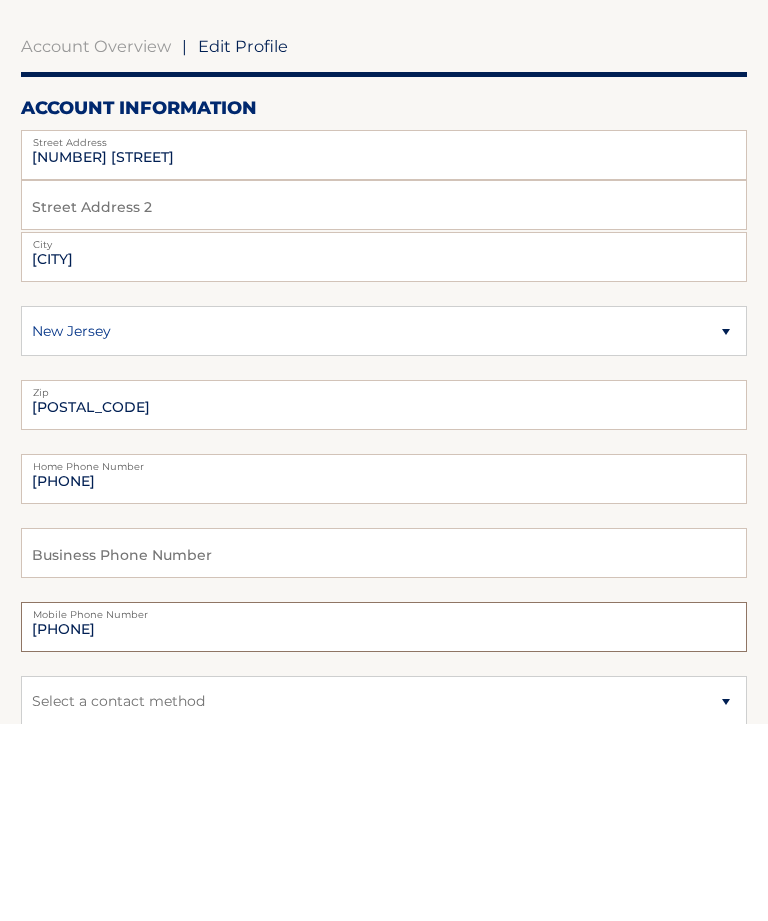 click on "[PHONE]" at bounding box center (384, 824) 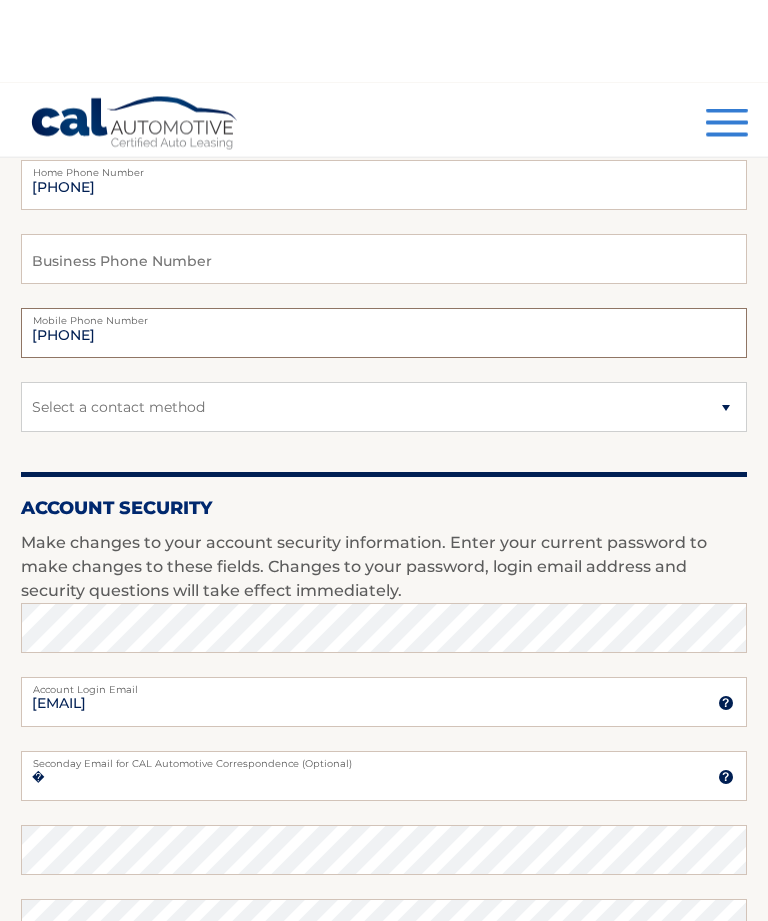 scroll, scrollTop: 574, scrollLeft: 0, axis: vertical 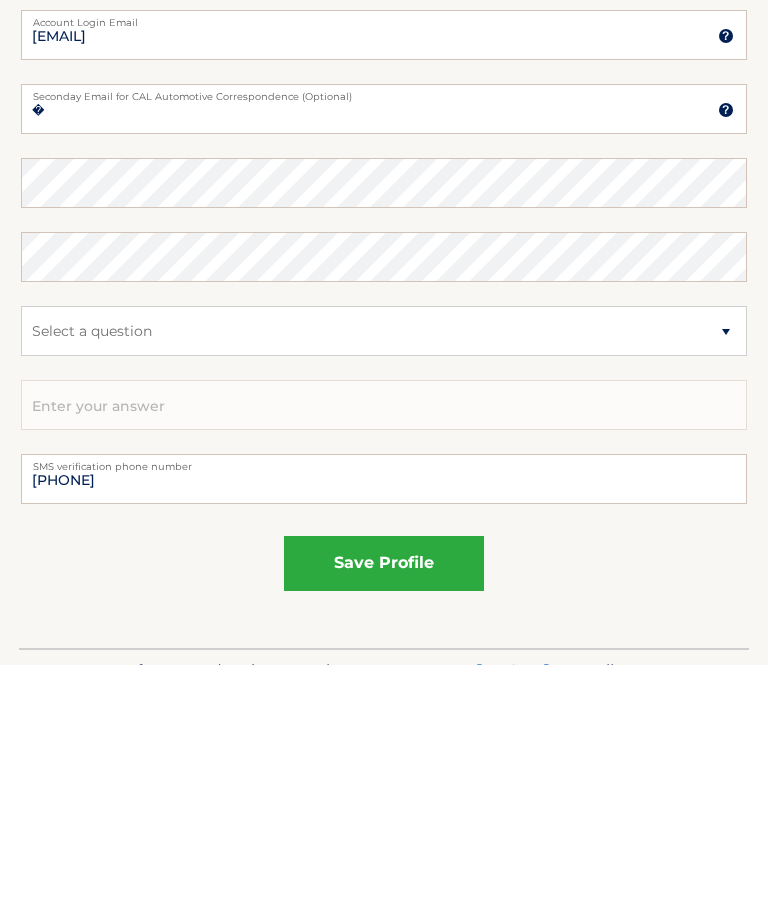 type on "[PHONE]" 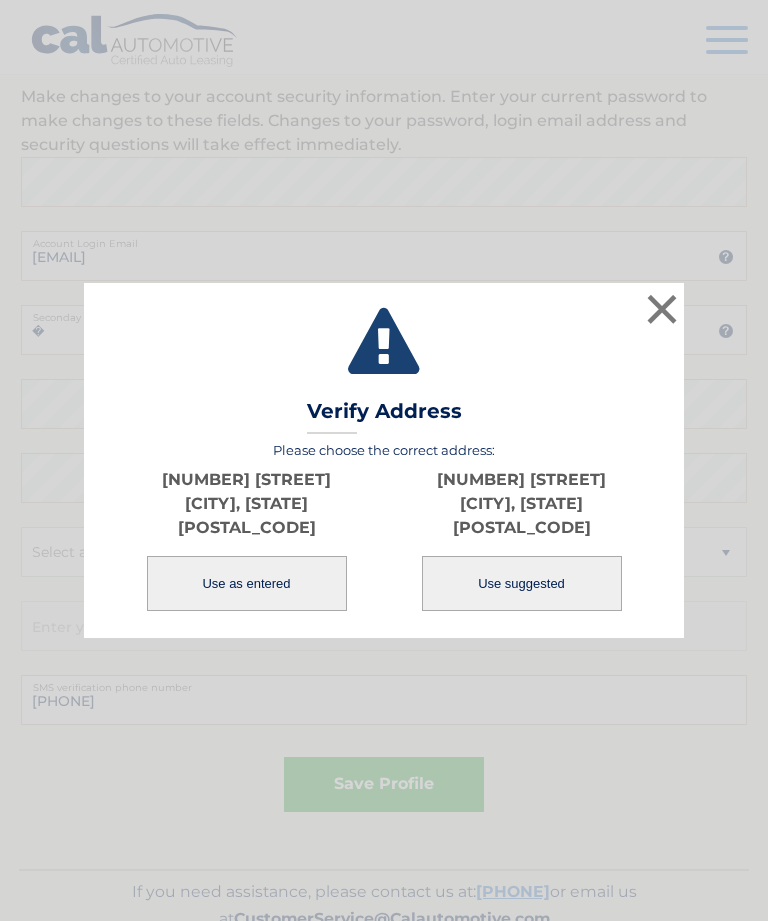 click on "Use suggested" at bounding box center [522, 583] 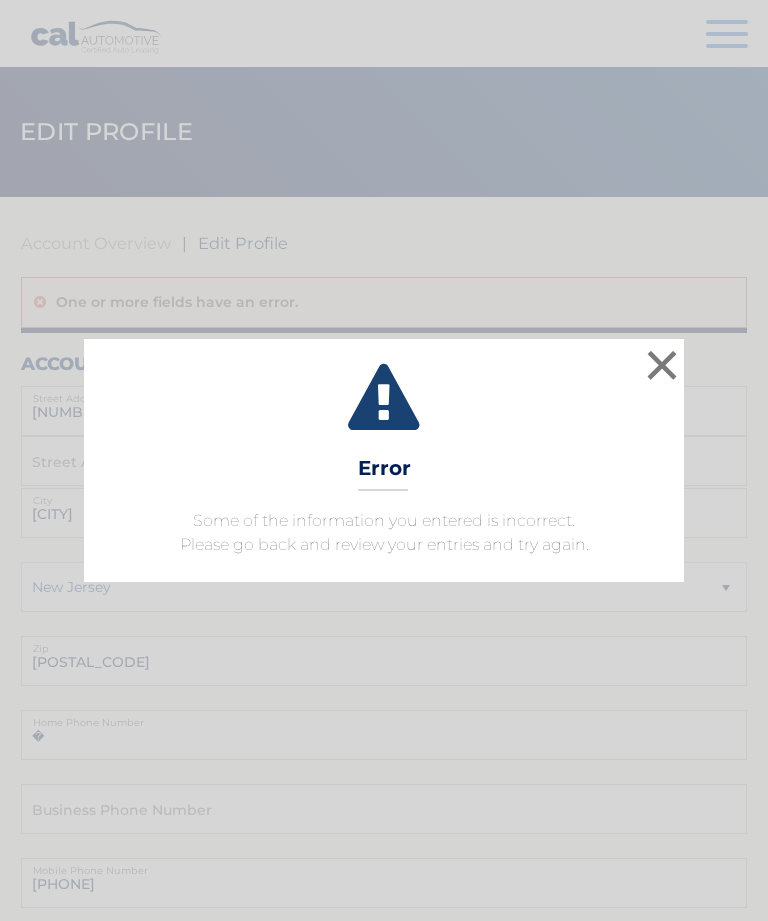 scroll, scrollTop: 0, scrollLeft: 0, axis: both 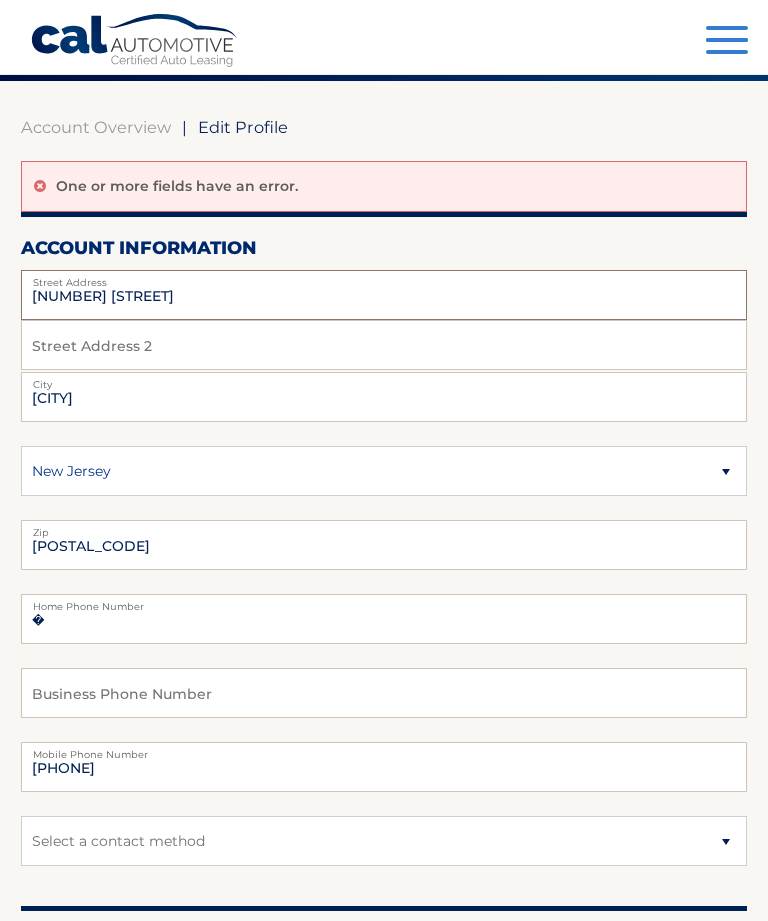 click on "[NUMBER] [STREET]" at bounding box center (384, 295) 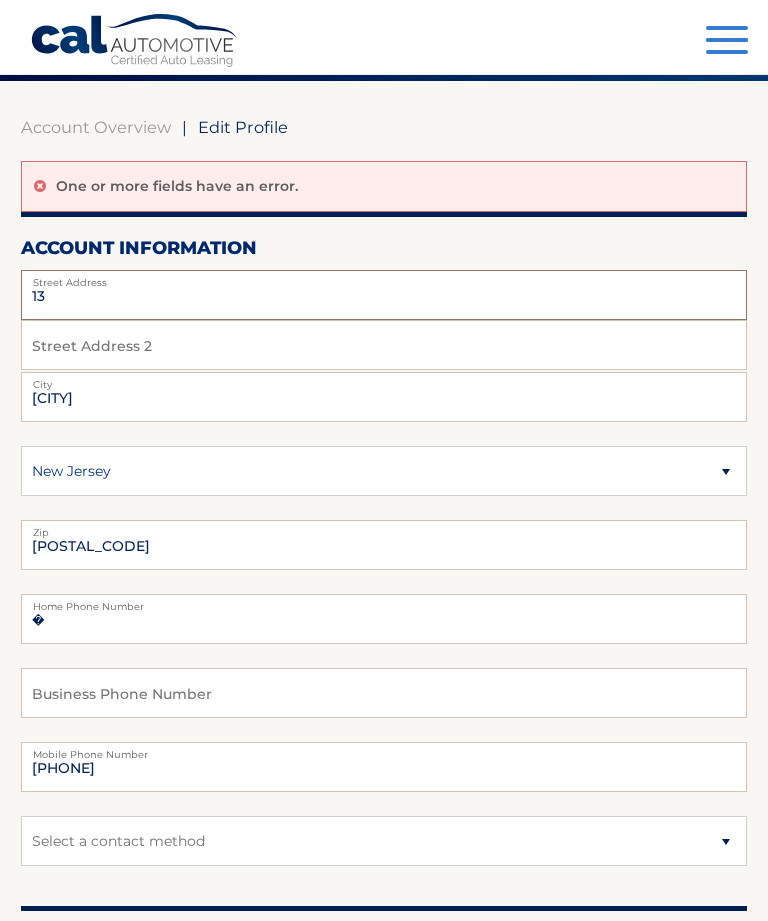 type on "1" 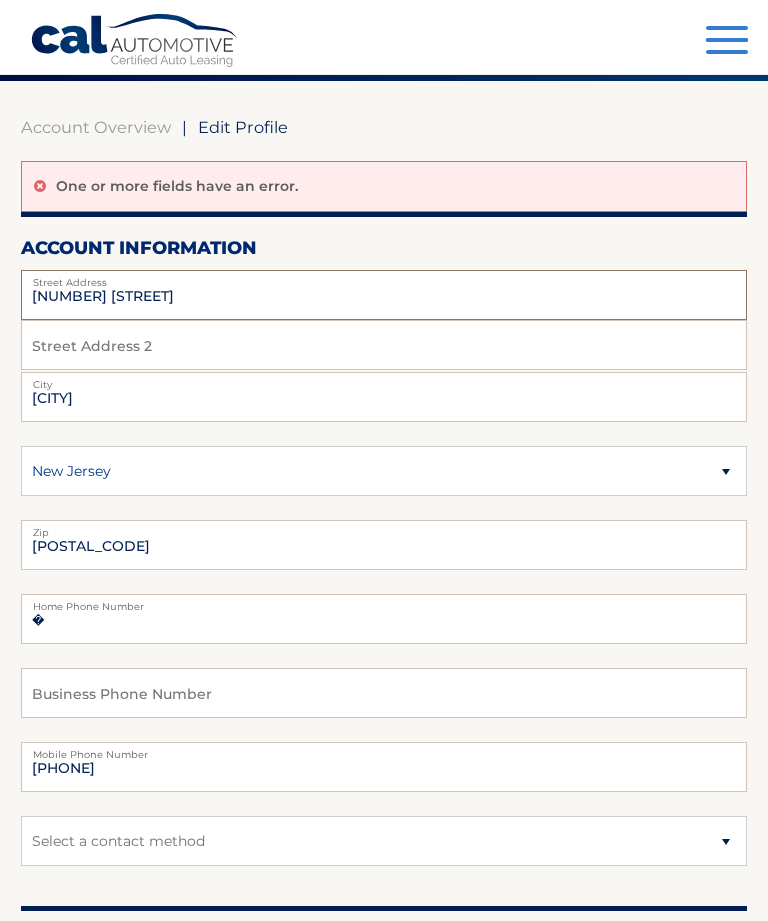 type on "[NUMBER] [STREET]" 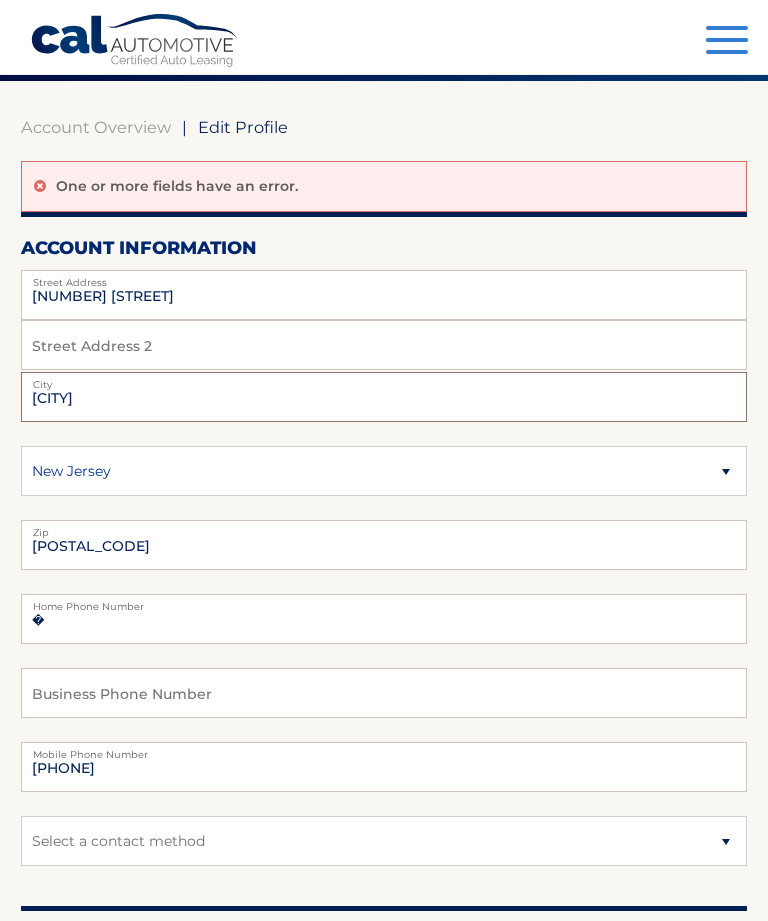 click on "[CITY]" at bounding box center [384, 397] 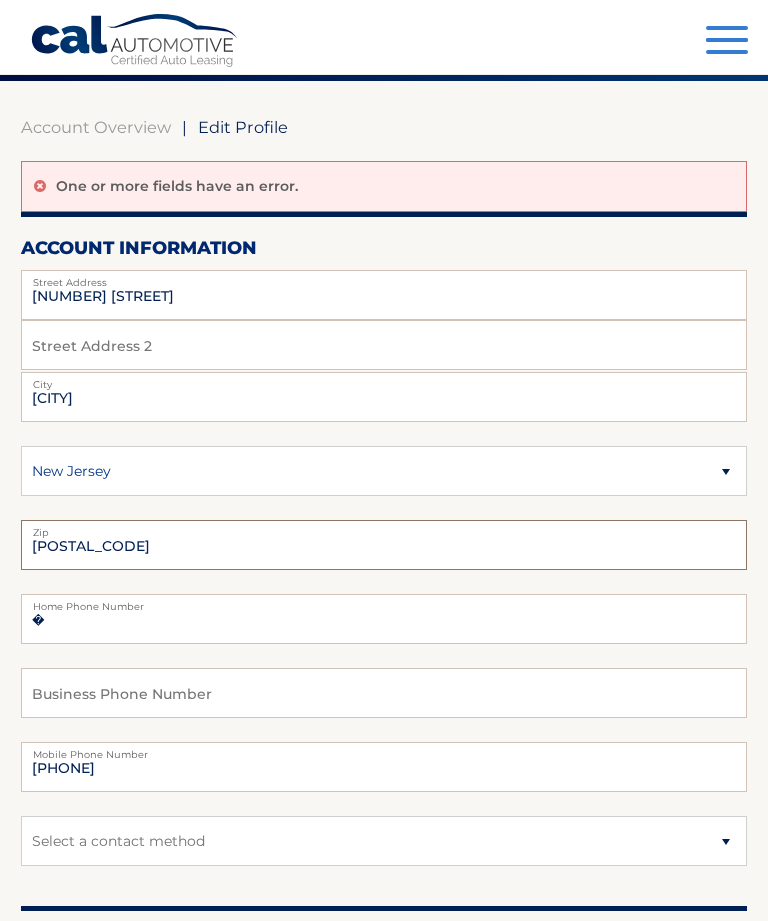 click on "[POSTAL_CODE]" at bounding box center [384, 545] 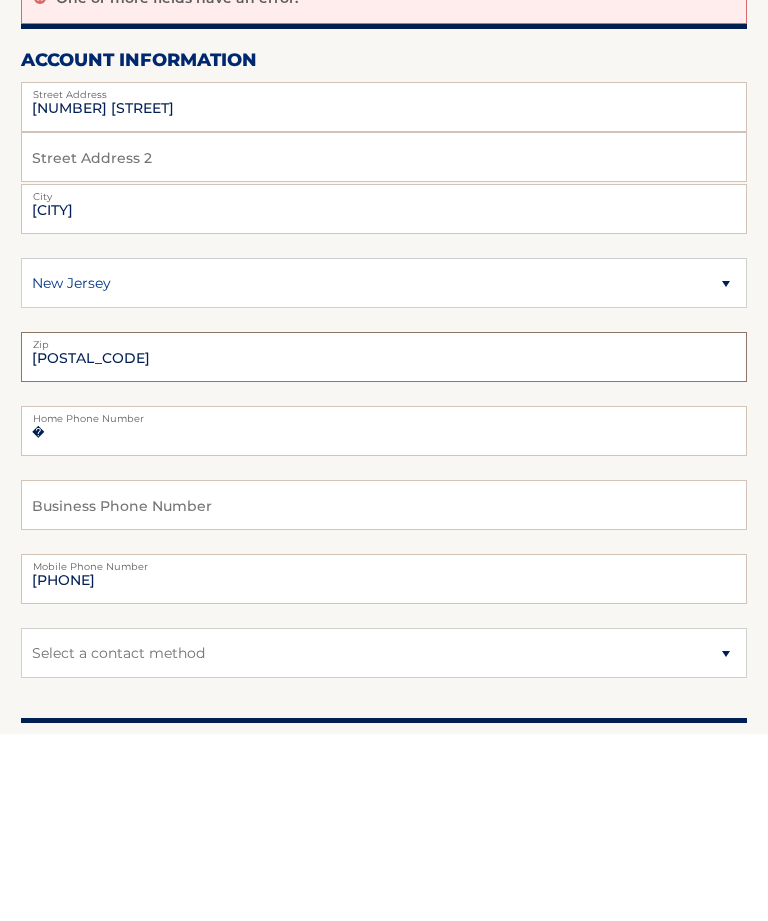 type on "[POSTAL_CODE]" 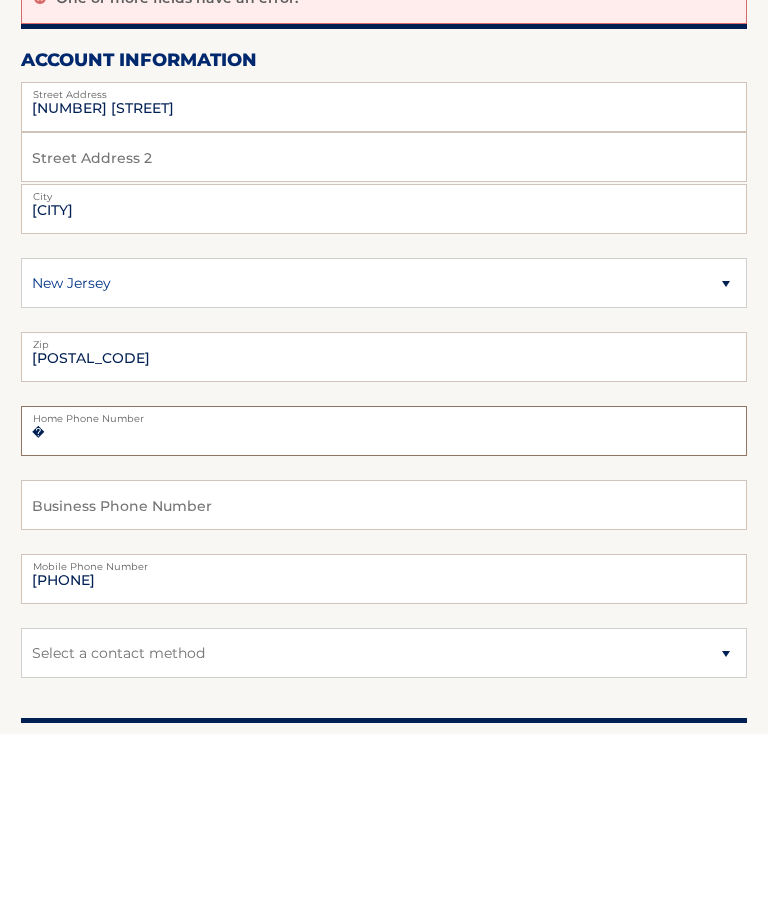 click on "�" at bounding box center (384, 619) 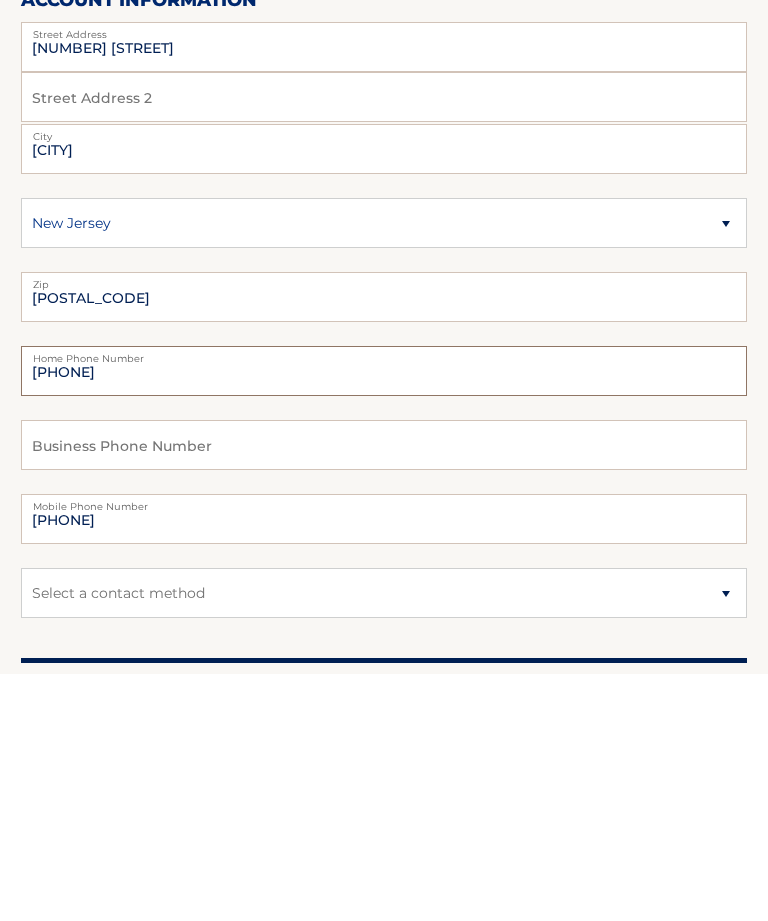 type on "[PHONE]" 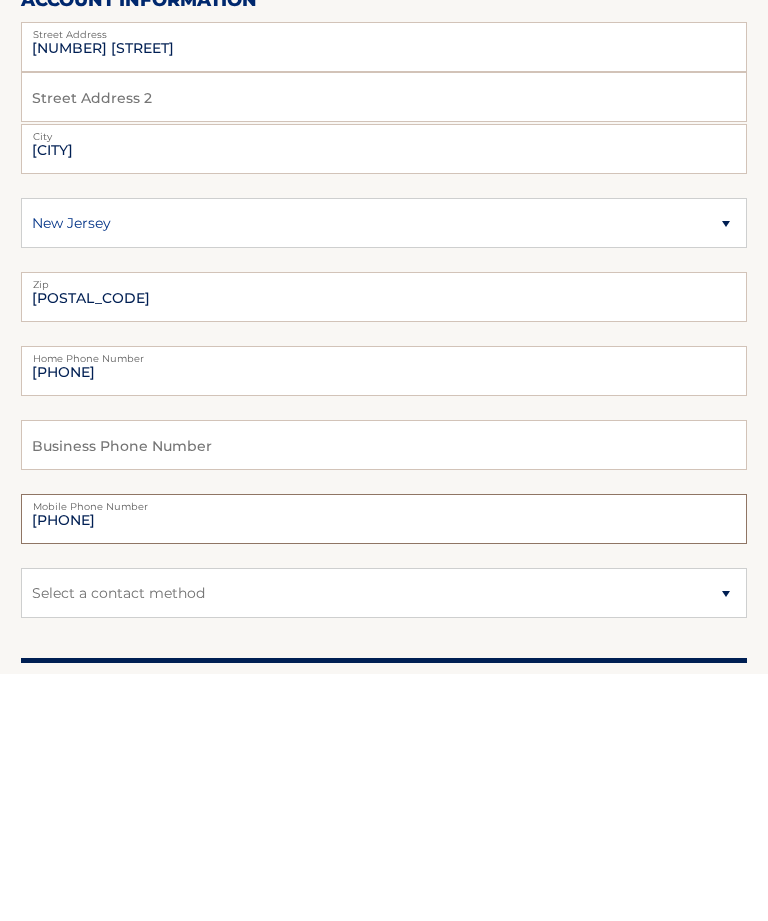 click on "[PHONE]" at bounding box center (384, 767) 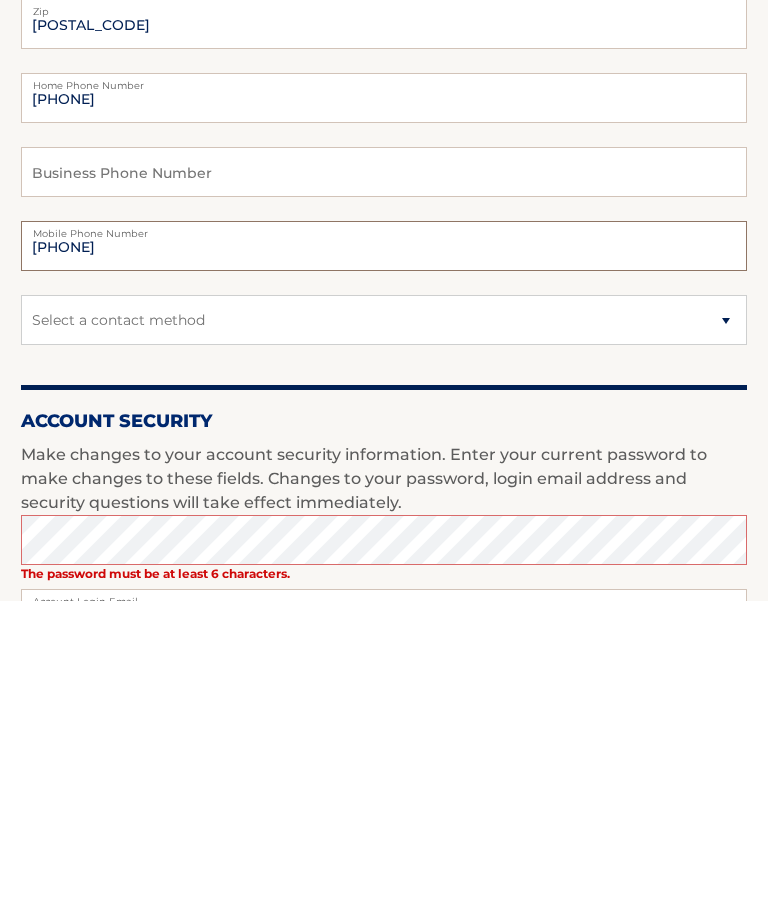 scroll, scrollTop: 0, scrollLeft: 0, axis: both 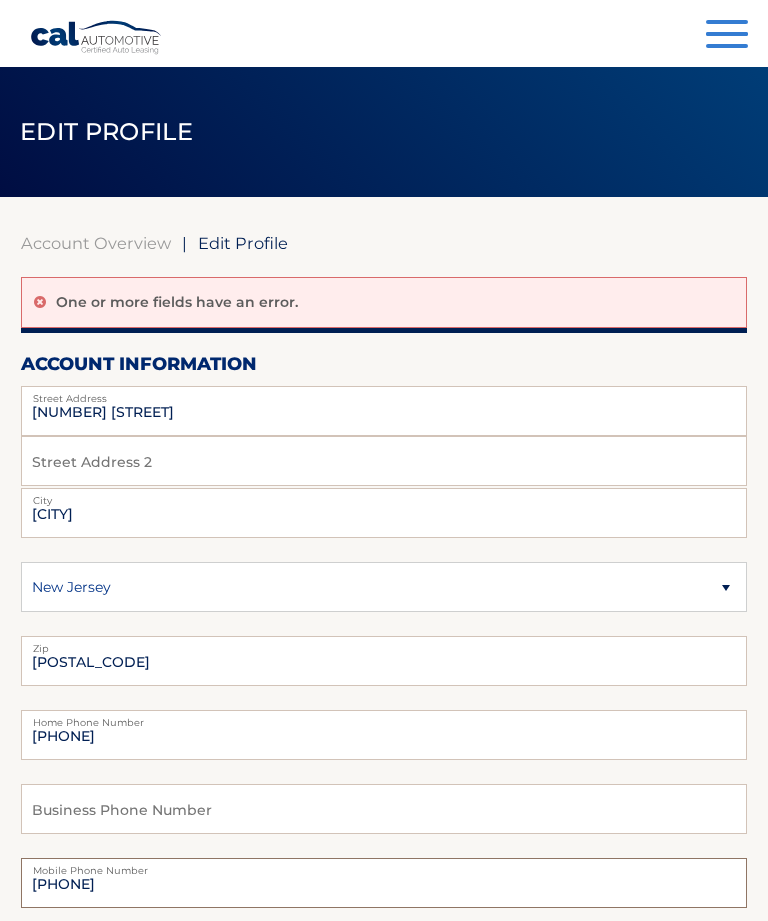 type on "[PHONE]" 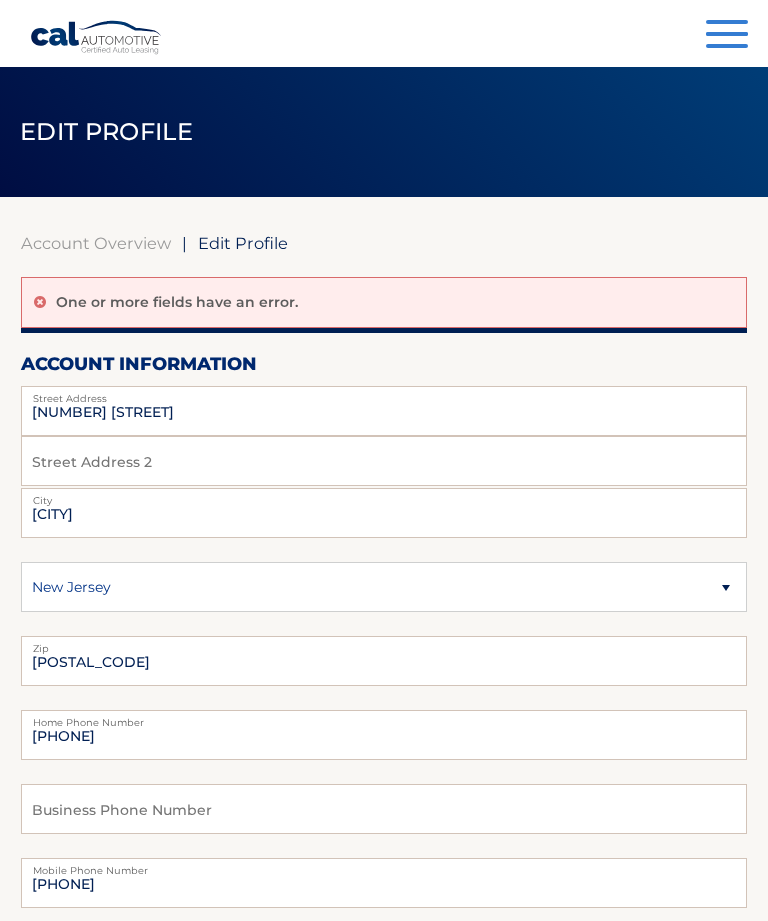 click at bounding box center (727, 46) 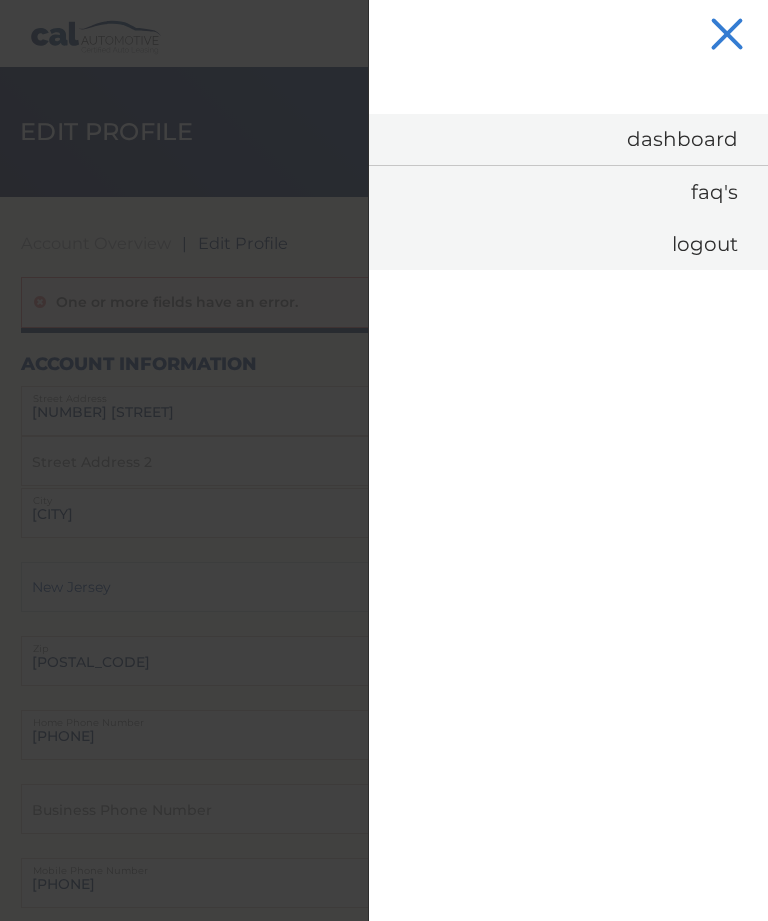 click on "Dashboard" at bounding box center (568, 139) 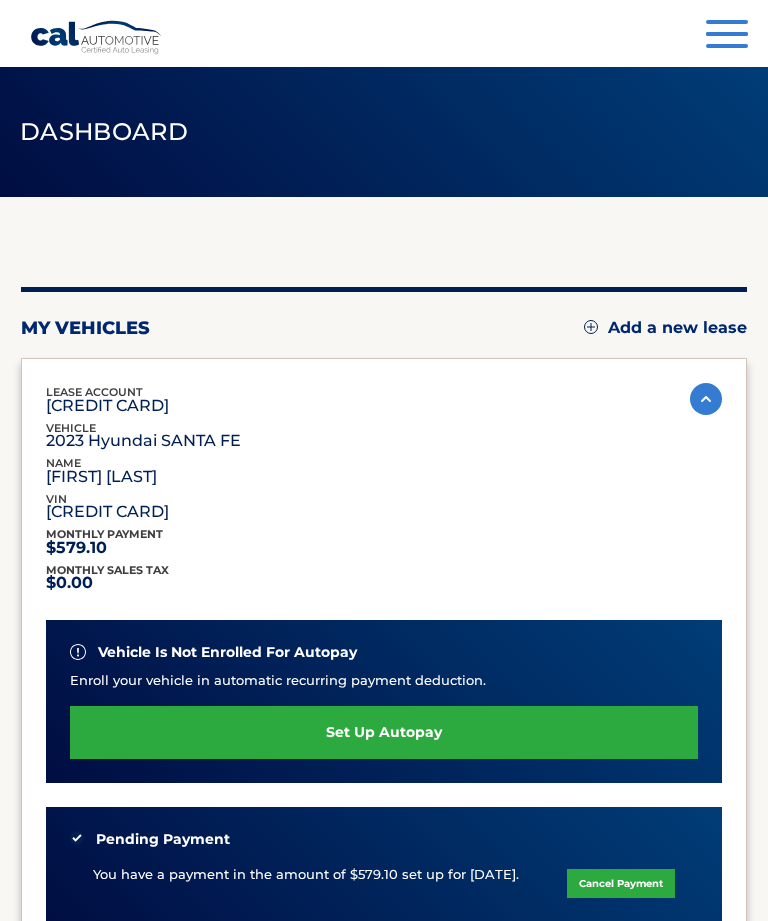 scroll, scrollTop: 0, scrollLeft: 0, axis: both 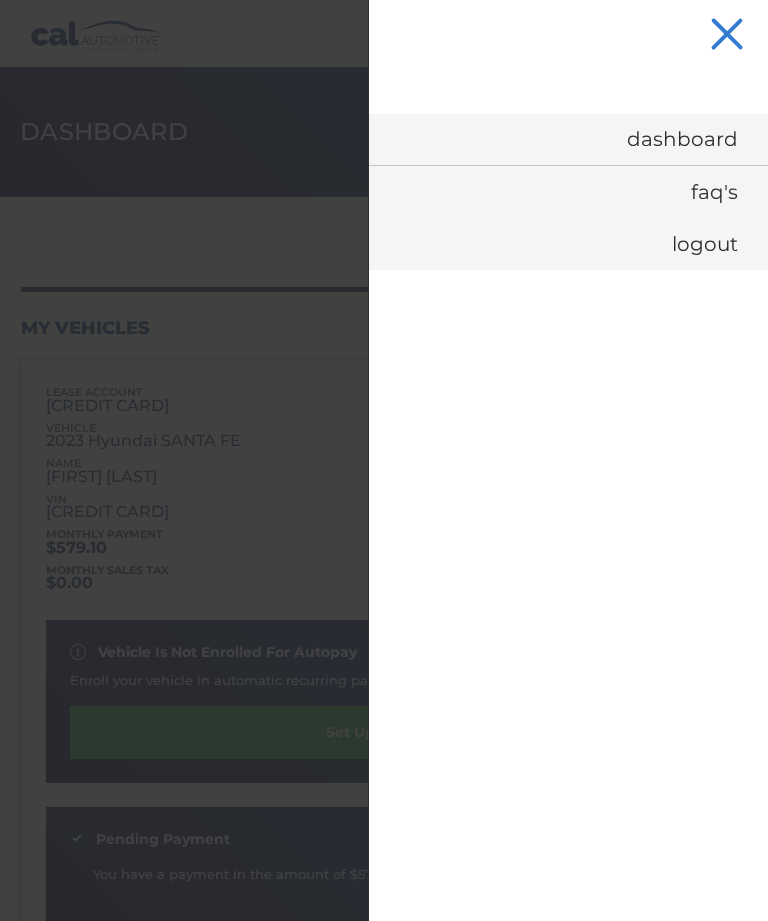 click on "Logout" at bounding box center (568, 244) 